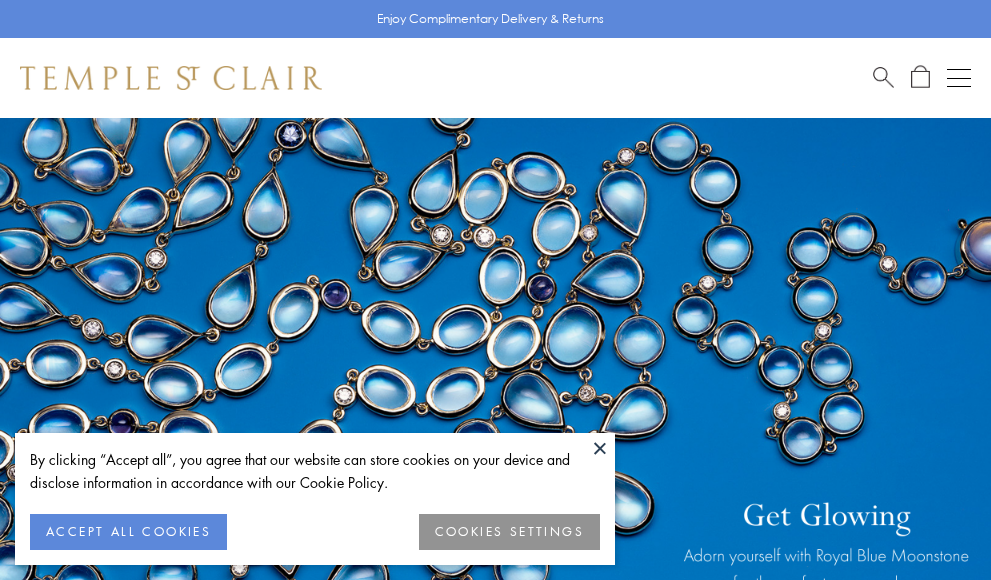 scroll, scrollTop: 0, scrollLeft: 0, axis: both 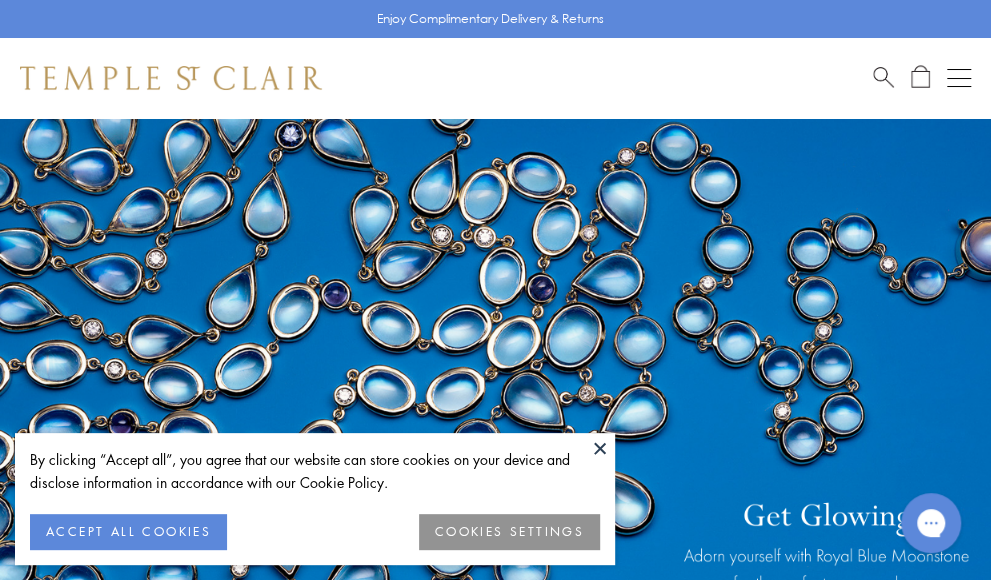 click on "COOKIES SETTINGS" at bounding box center (509, 532) 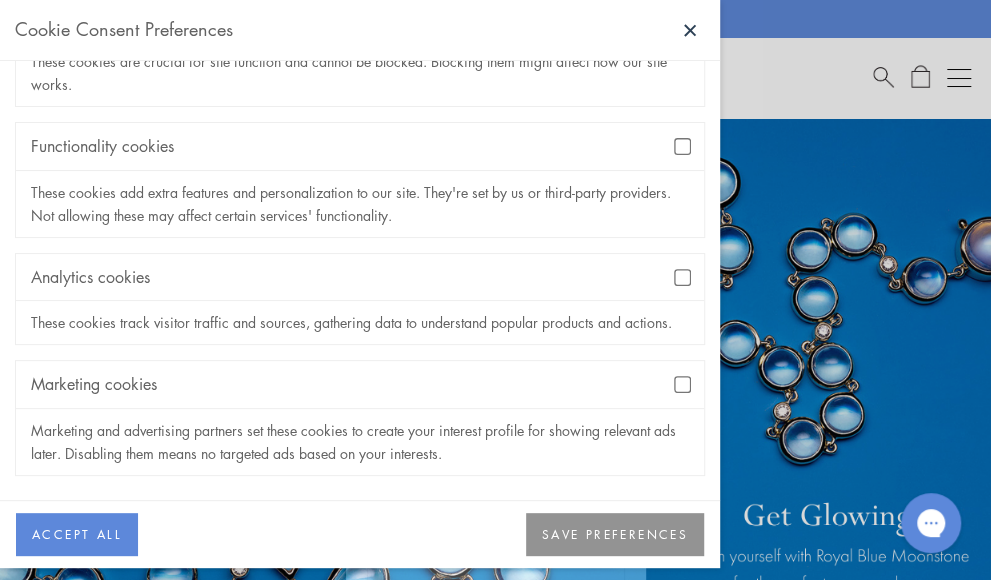 scroll, scrollTop: 220, scrollLeft: 0, axis: vertical 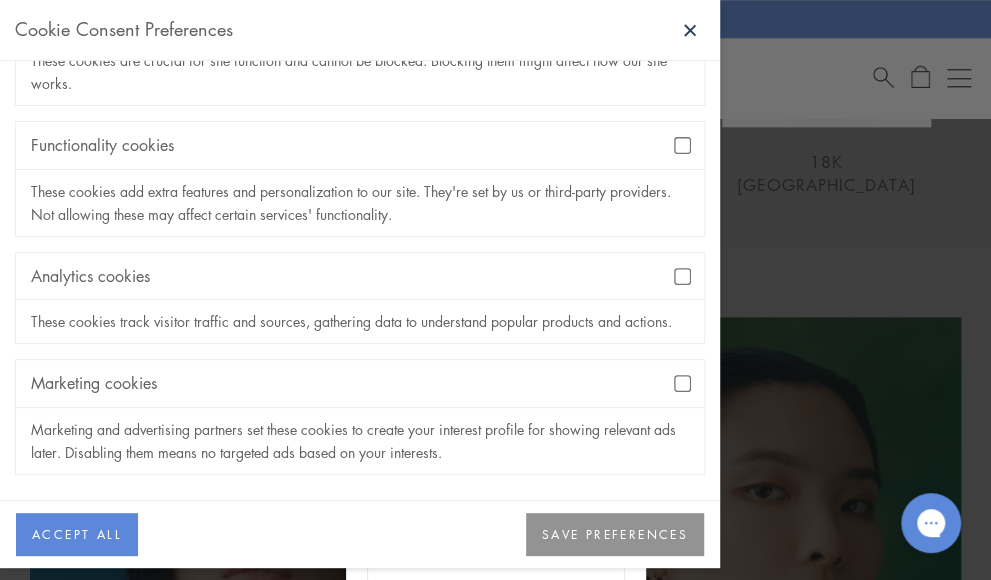 click on "SAVE PREFERENCES" at bounding box center (615, 535) 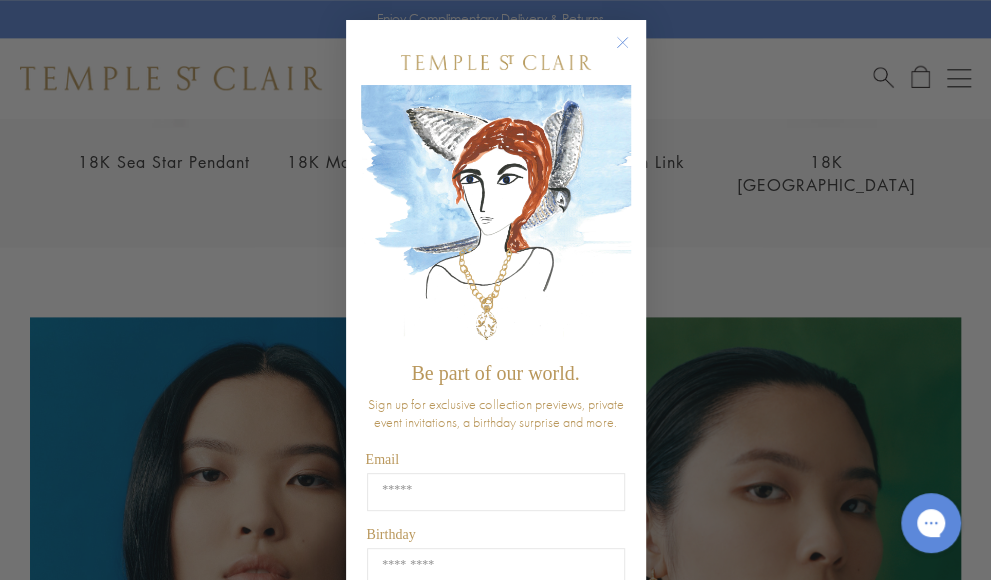 click 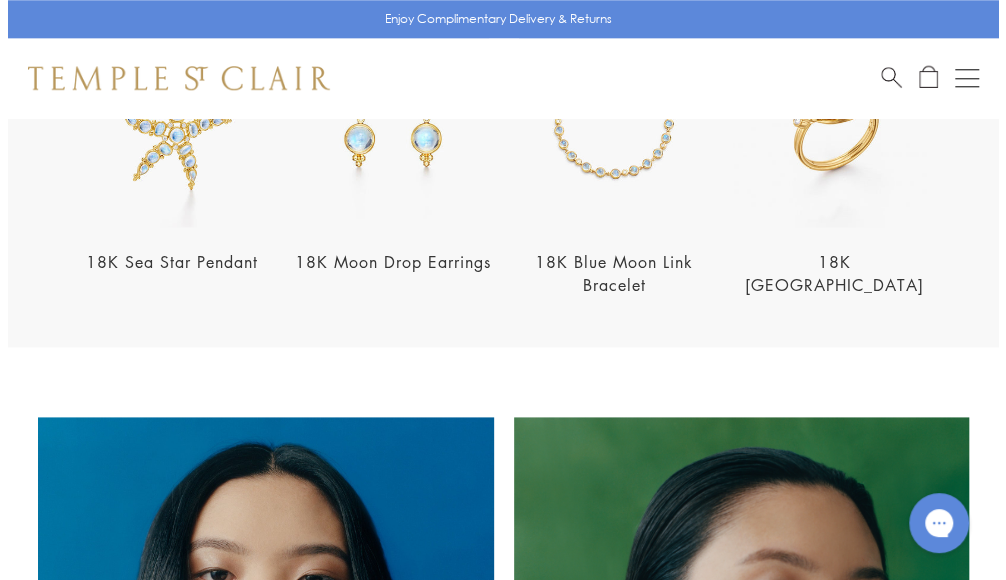 scroll, scrollTop: 400, scrollLeft: 0, axis: vertical 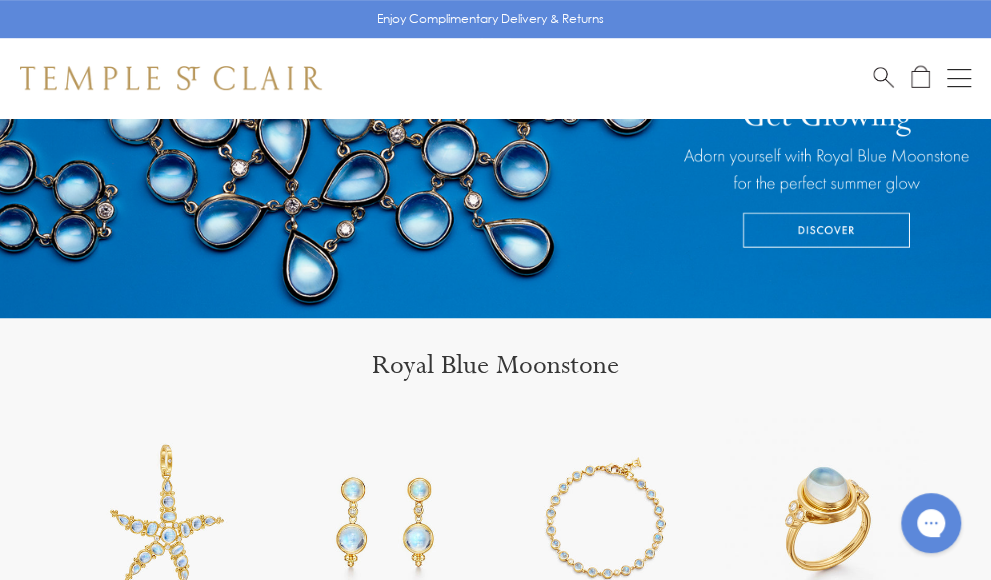 click at bounding box center [959, 78] 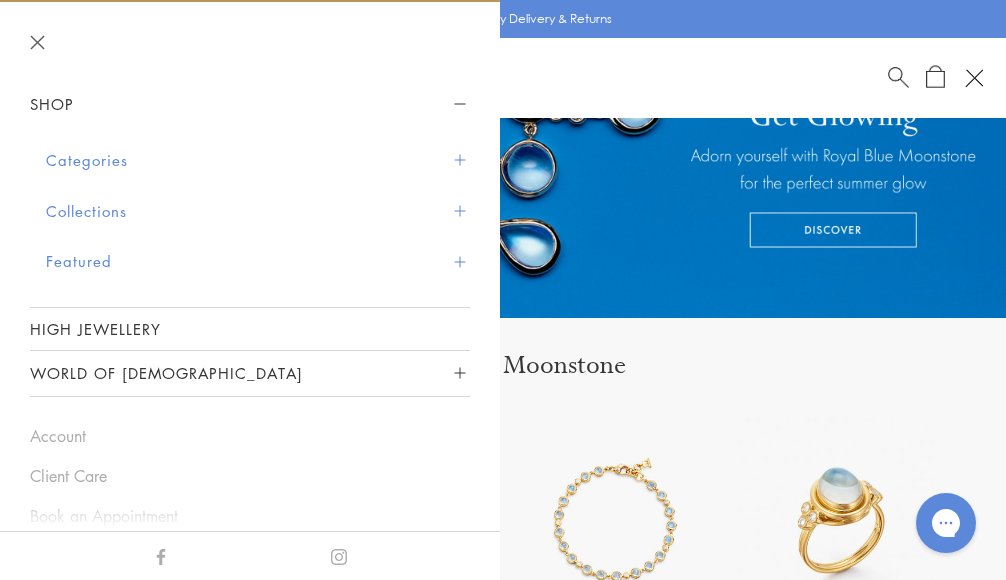 click on "Collections" at bounding box center [258, 211] 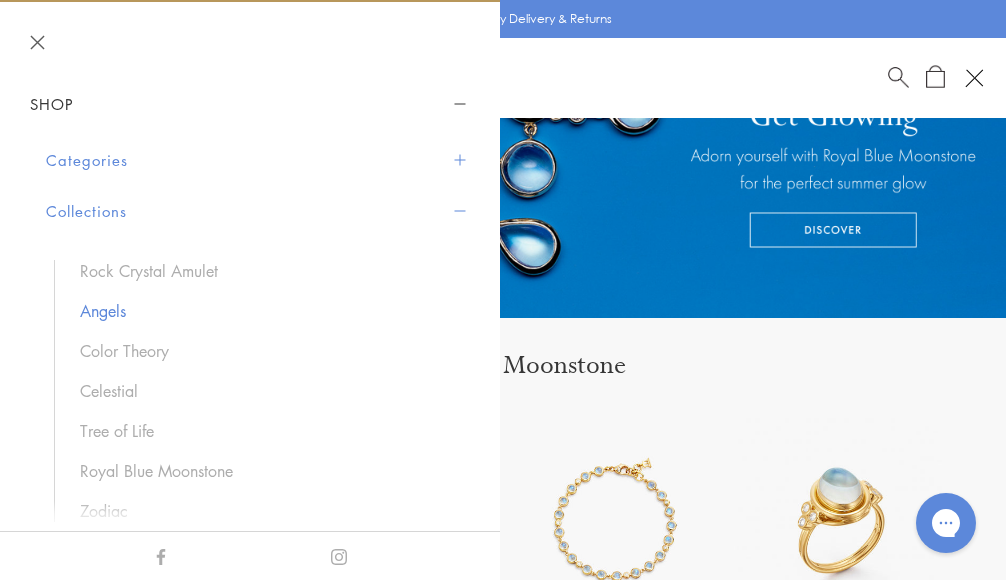 click on "Angels" at bounding box center (265, 311) 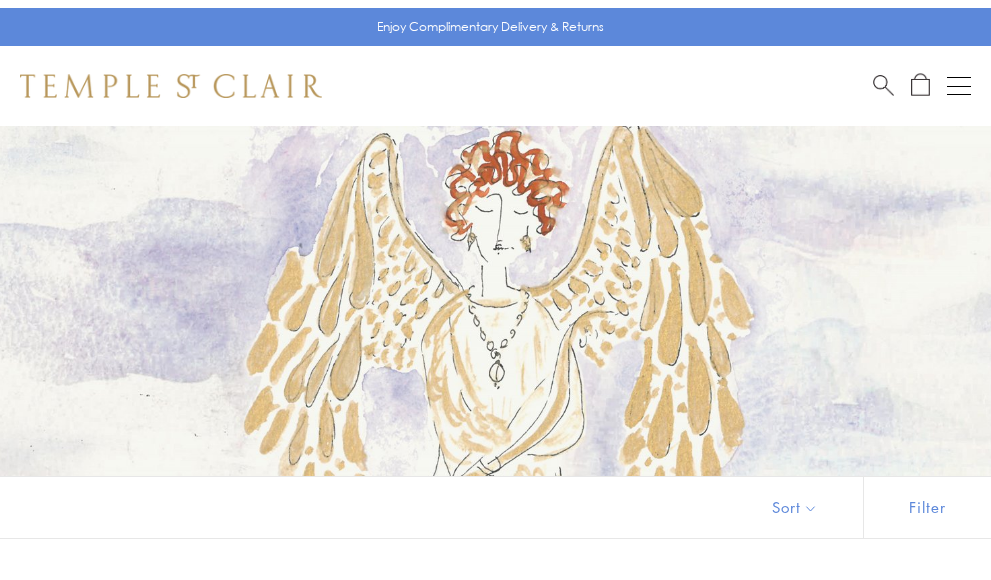 scroll, scrollTop: 0, scrollLeft: 0, axis: both 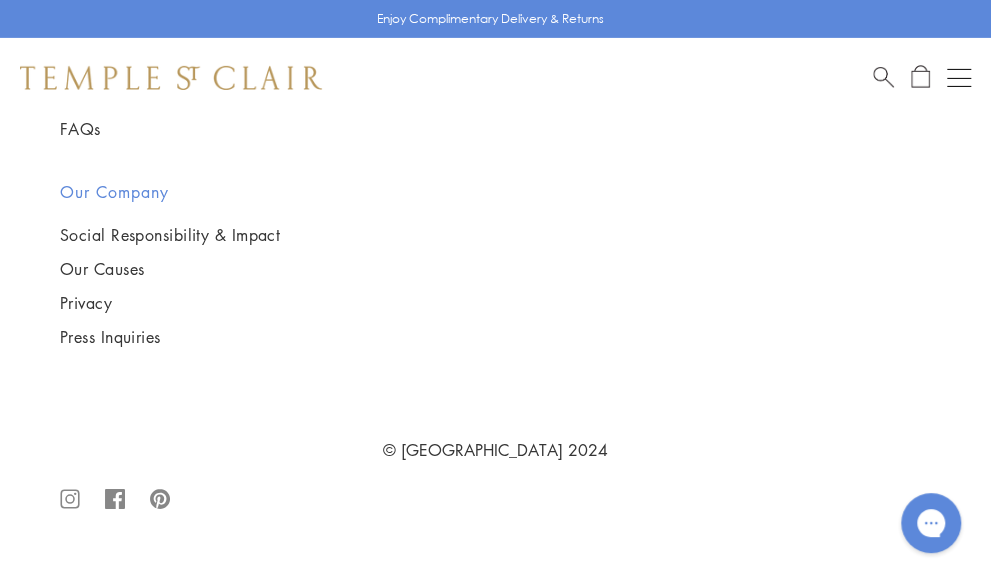 click at bounding box center (959, 78) 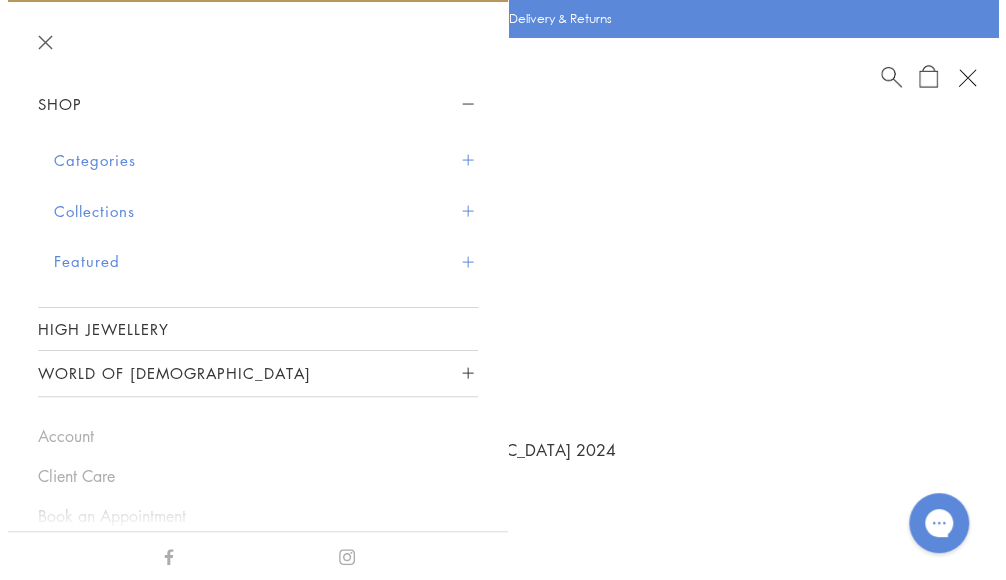 scroll, scrollTop: 5054, scrollLeft: 0, axis: vertical 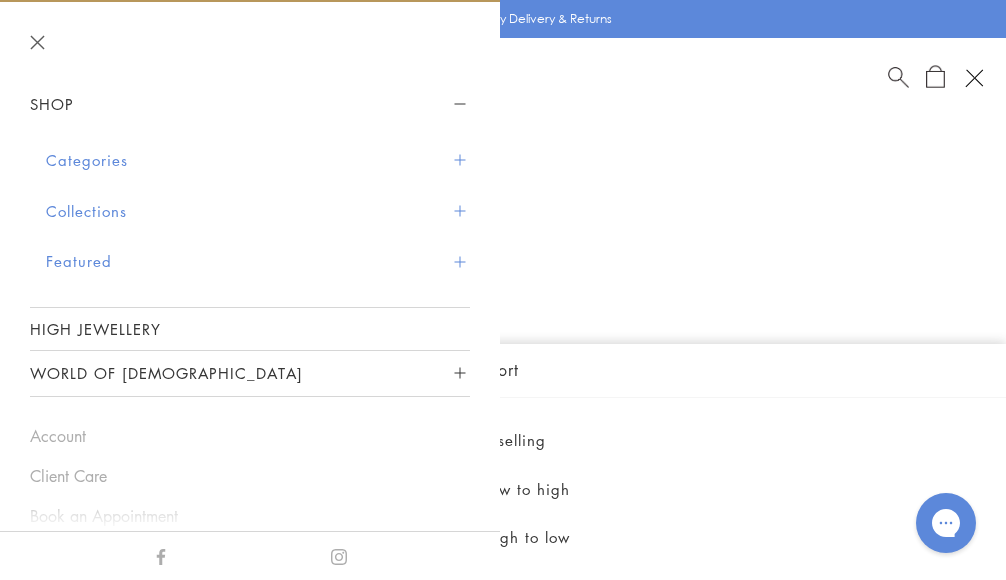 click at bounding box center [459, 210] 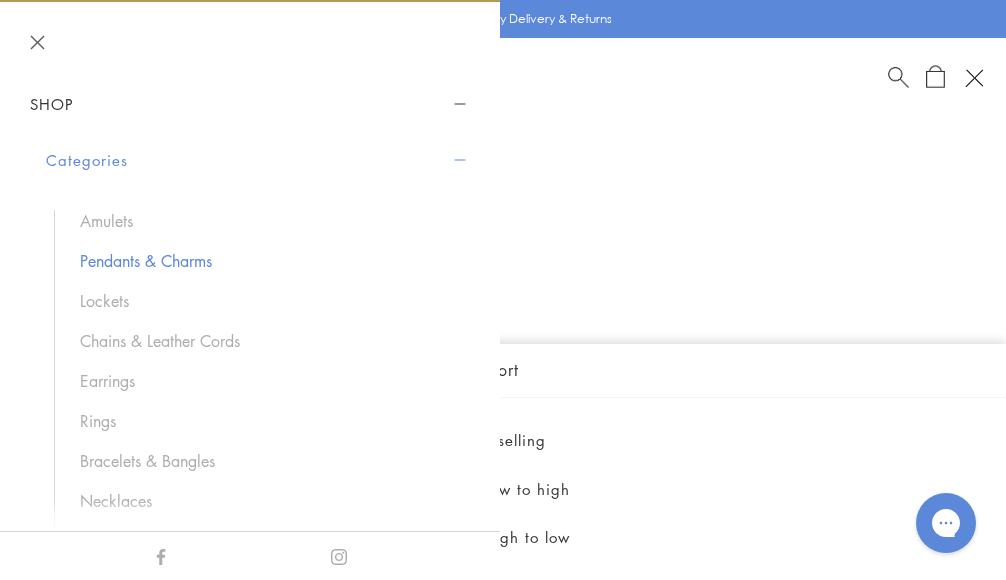scroll, scrollTop: 100, scrollLeft: 0, axis: vertical 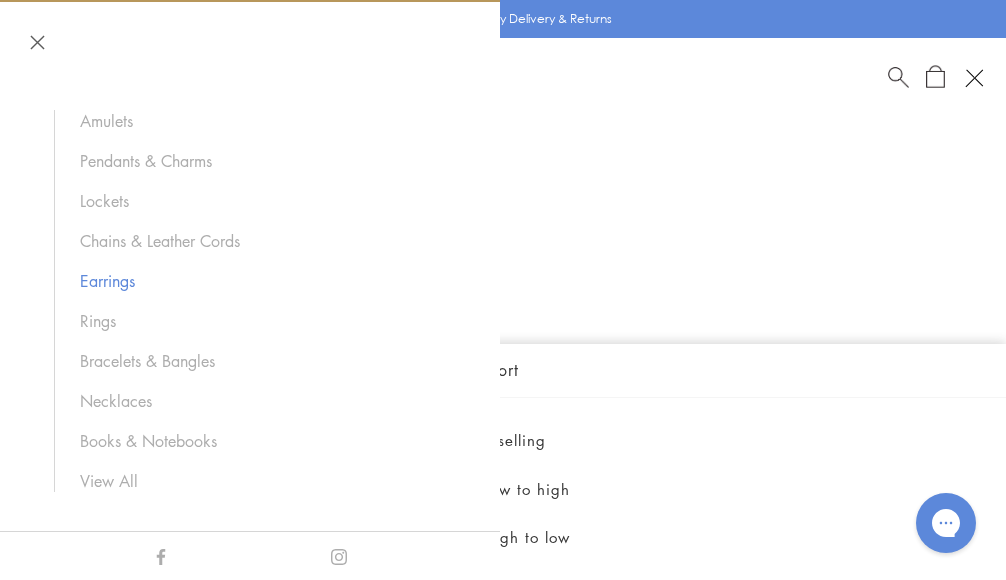 click on "Earrings" at bounding box center (265, 281) 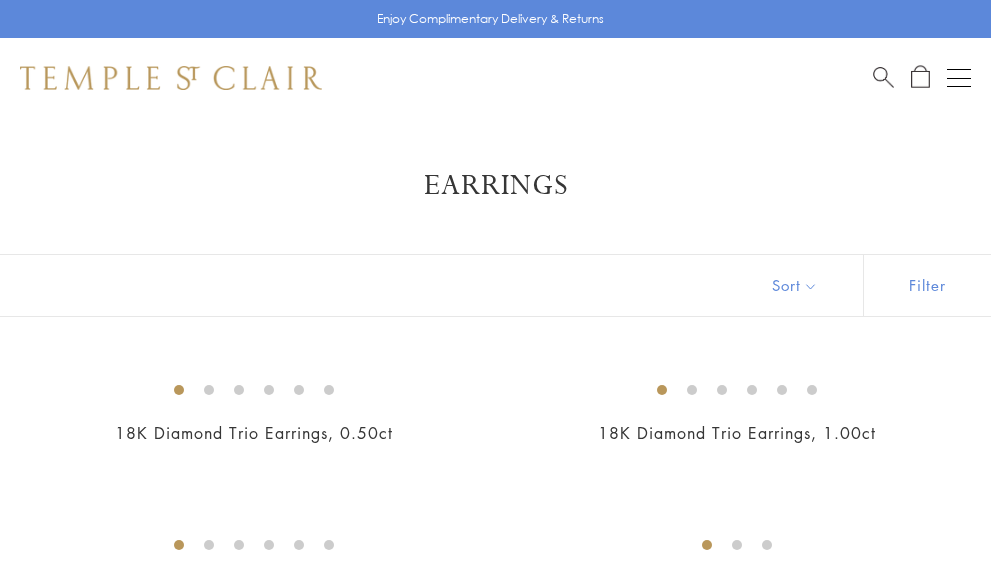 scroll, scrollTop: 0, scrollLeft: 0, axis: both 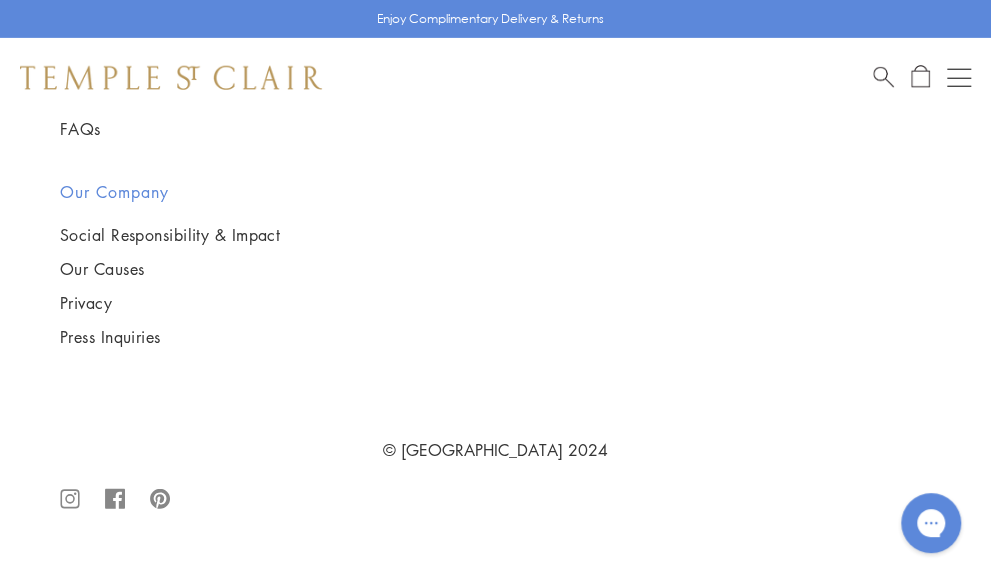 click on "2" at bounding box center (464, -559) 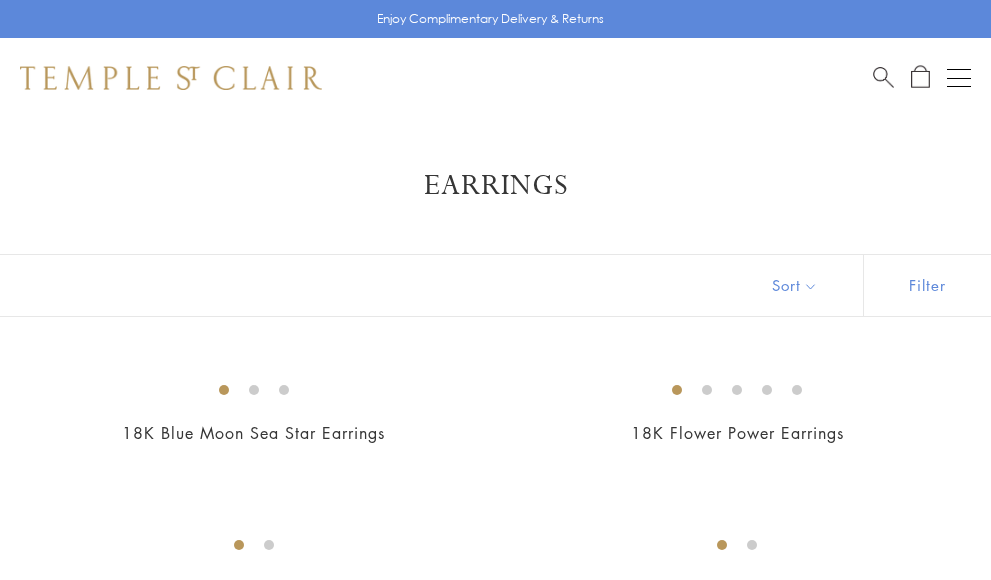 scroll, scrollTop: 0, scrollLeft: 0, axis: both 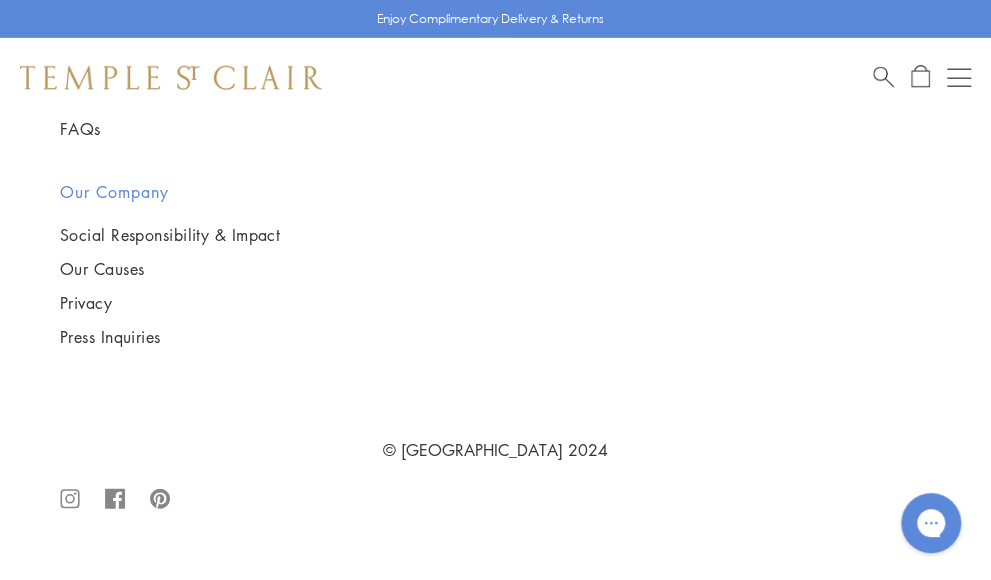 click on "3" at bounding box center (561, -559) 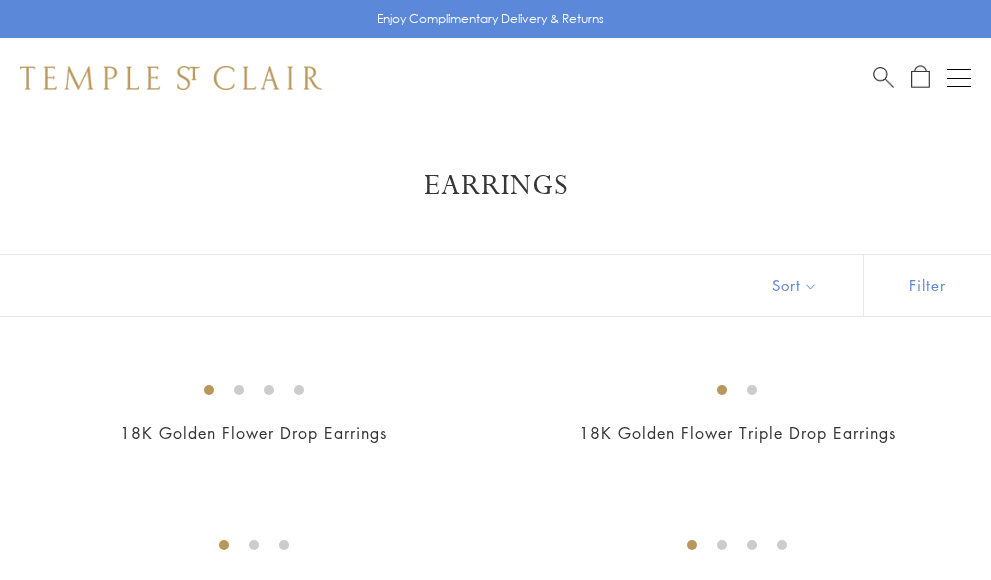 scroll, scrollTop: 0, scrollLeft: 0, axis: both 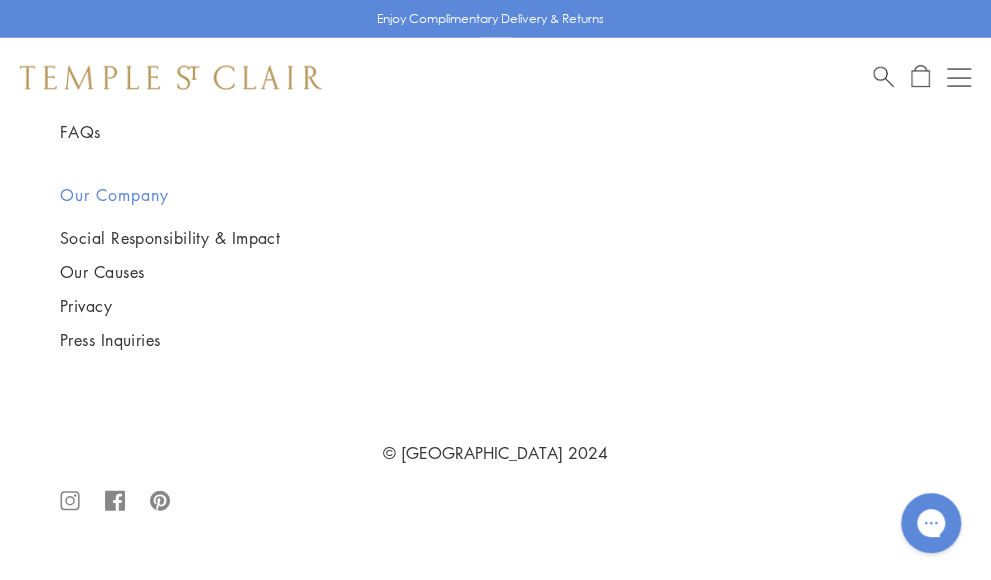 click at bounding box center [959, 86] 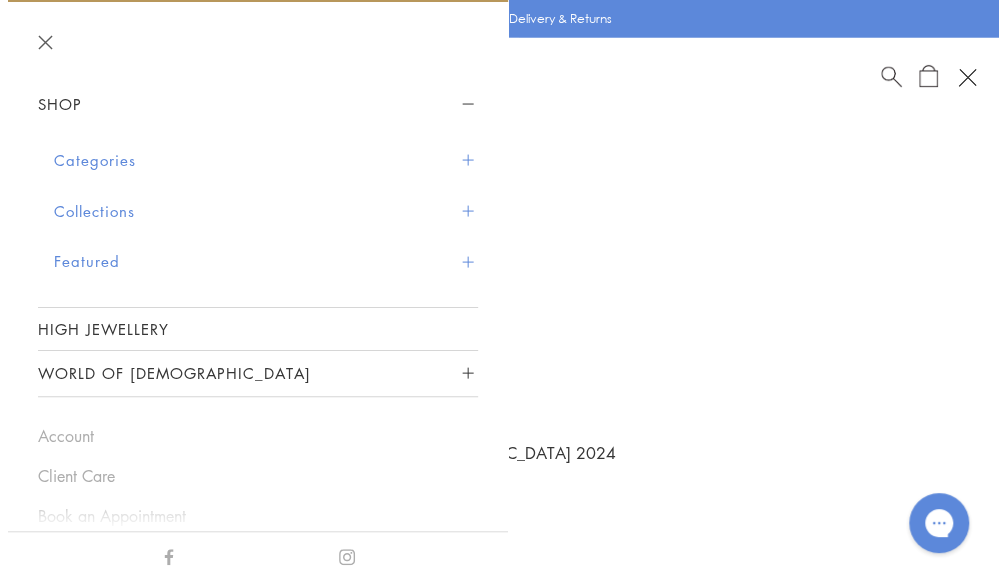 scroll, scrollTop: 1615, scrollLeft: 0, axis: vertical 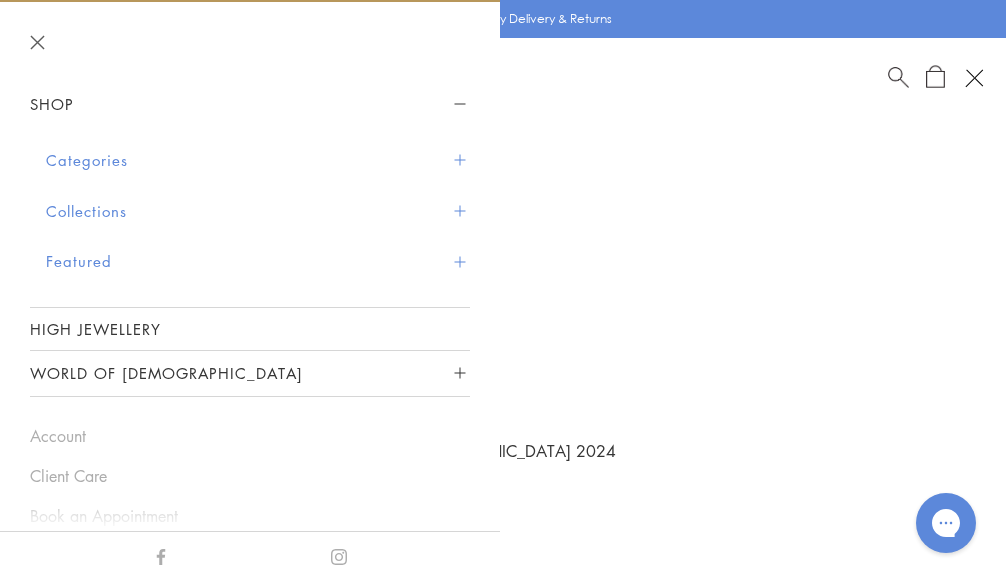 click on "Collections" at bounding box center [258, 211] 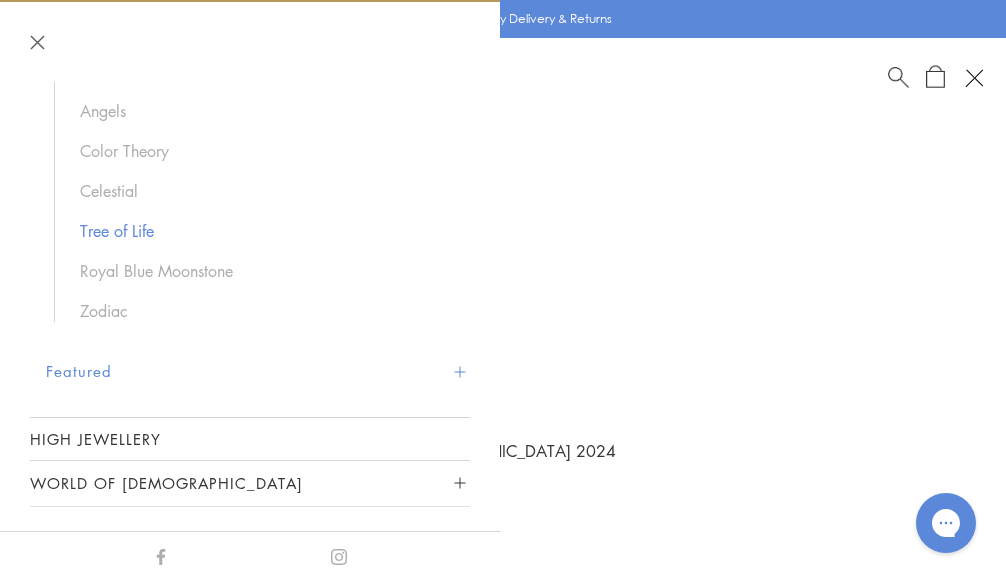 scroll, scrollTop: 100, scrollLeft: 0, axis: vertical 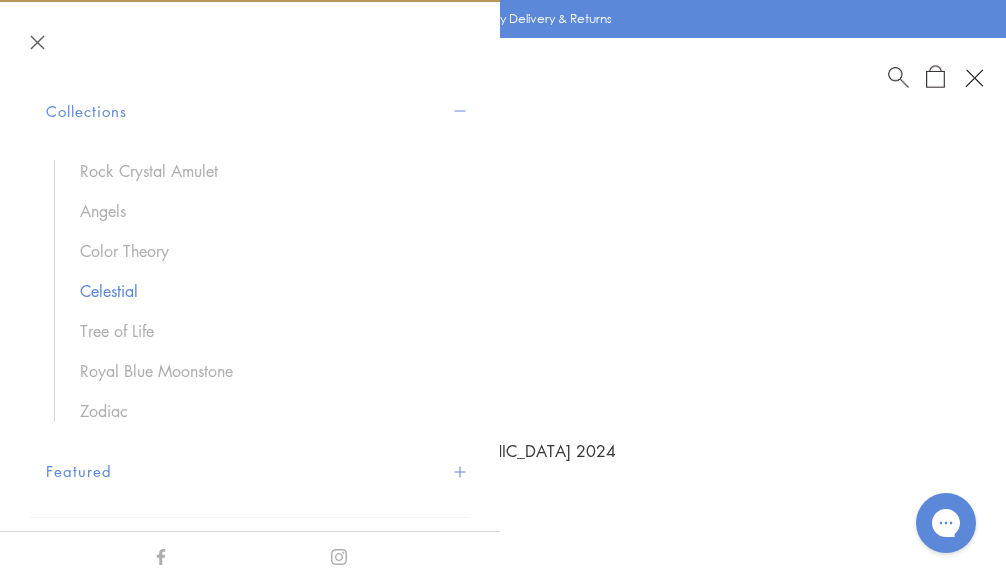 click on "Celestial" at bounding box center (265, 291) 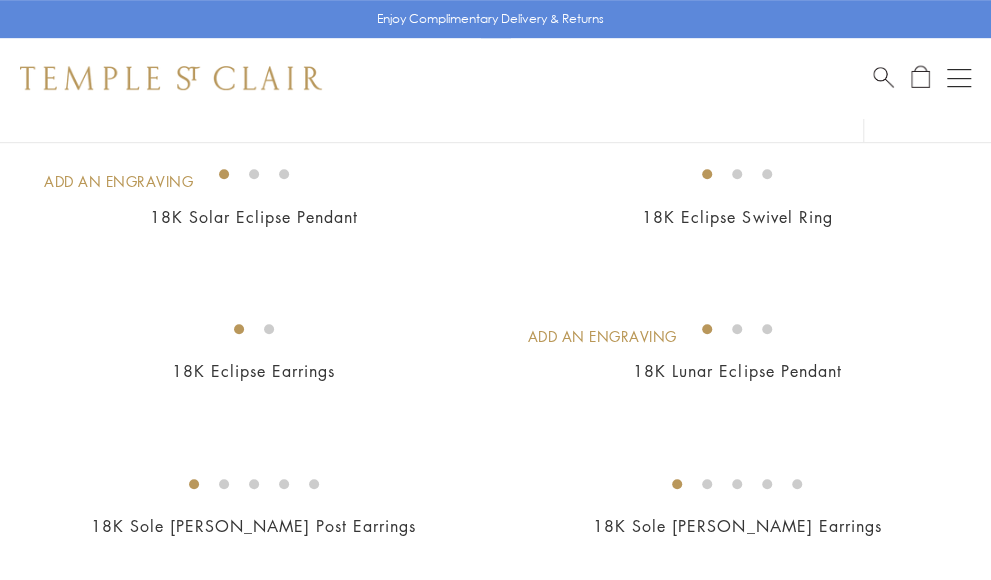 scroll, scrollTop: 500, scrollLeft: 0, axis: vertical 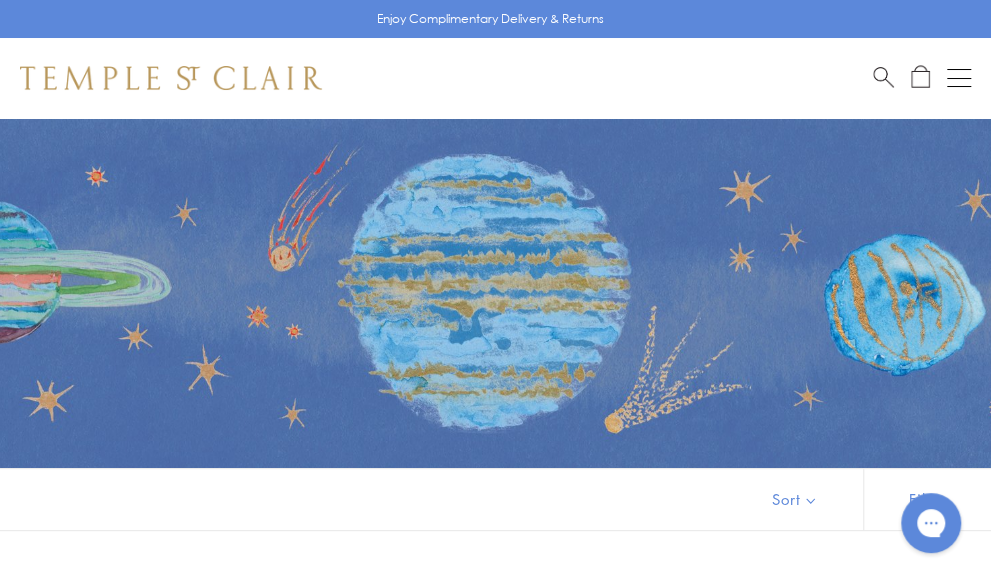 click at bounding box center (171, 78) 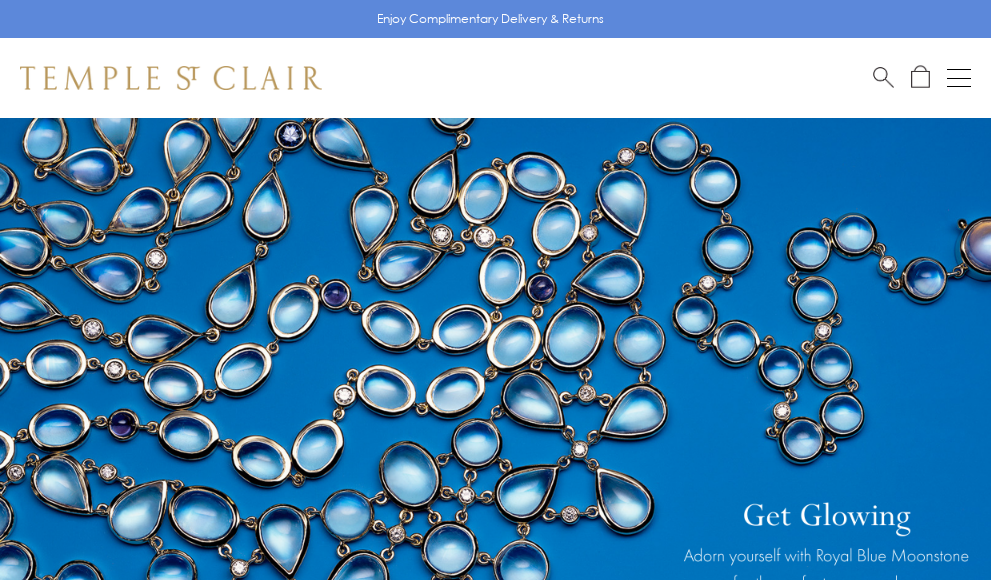 scroll, scrollTop: 0, scrollLeft: 0, axis: both 